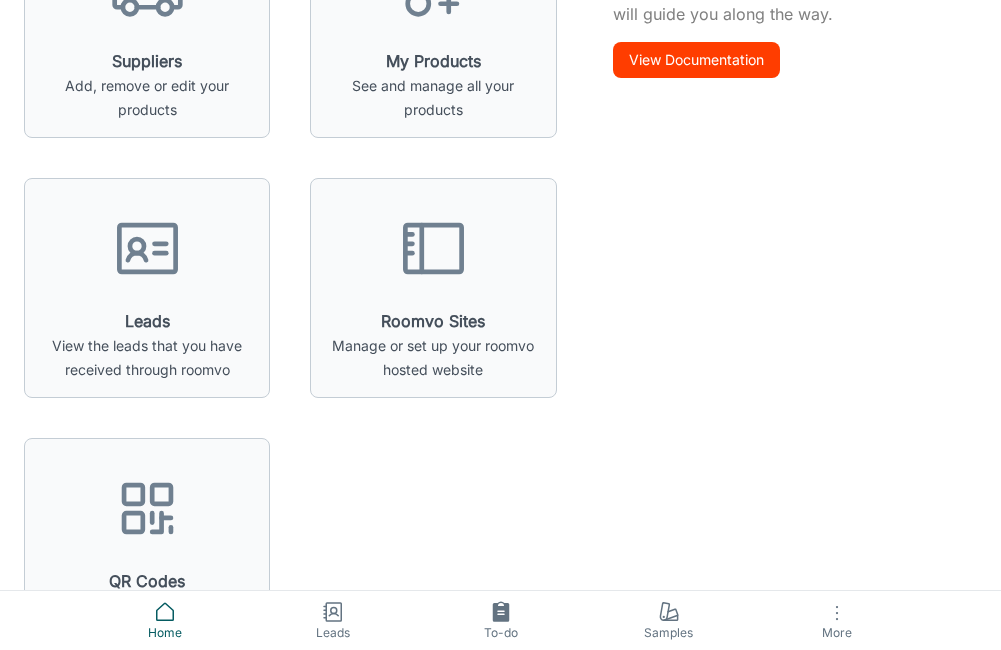 scroll, scrollTop: 0, scrollLeft: 0, axis: both 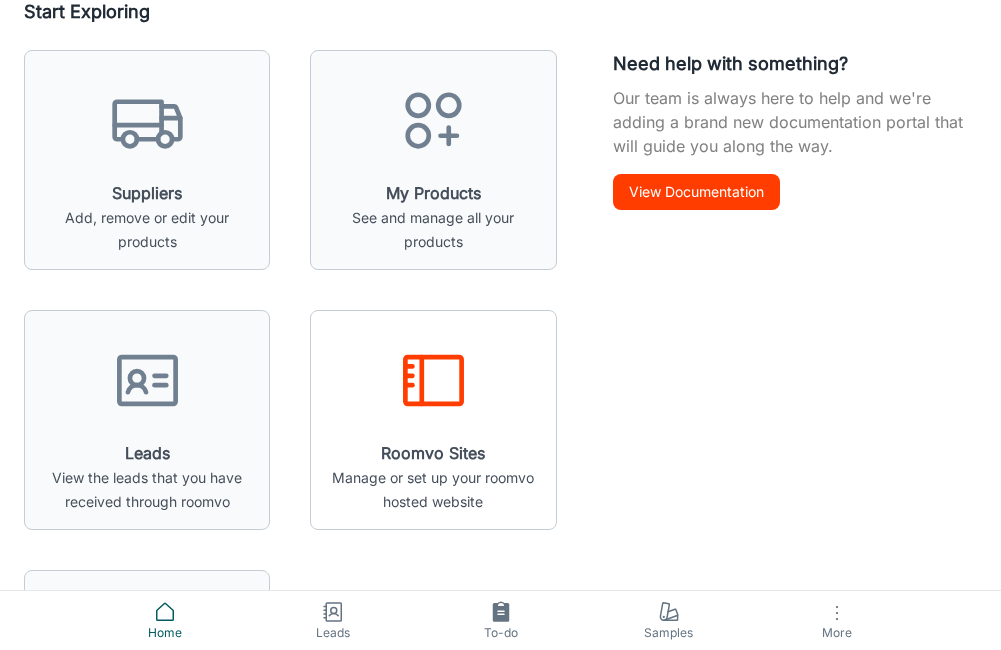 click on "Roomvo Sites Manage or set up your roomvo hosted website" at bounding box center (433, 428) 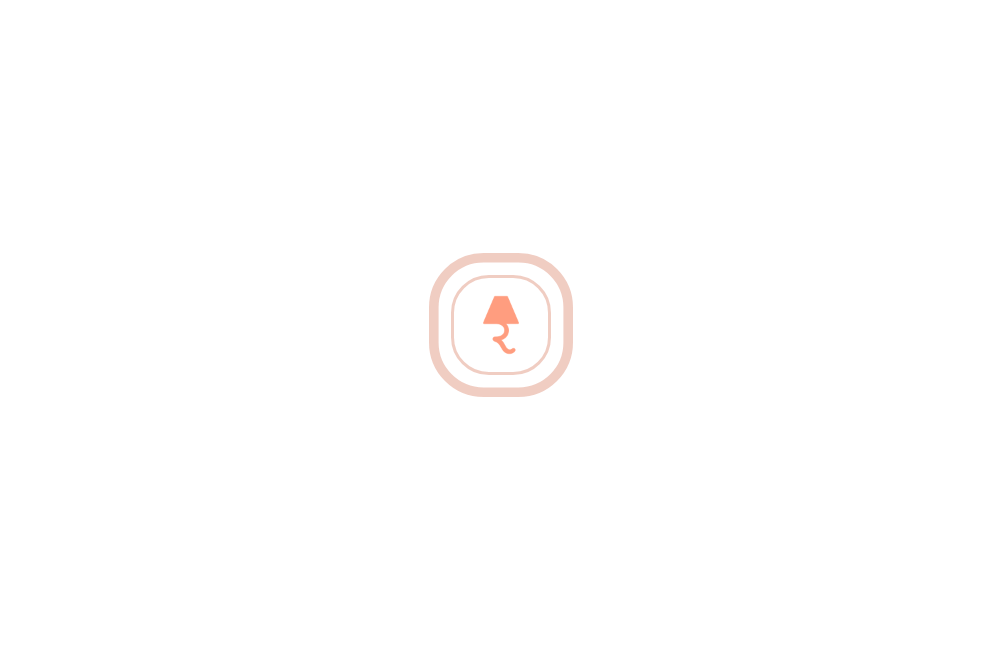 scroll, scrollTop: 0, scrollLeft: 0, axis: both 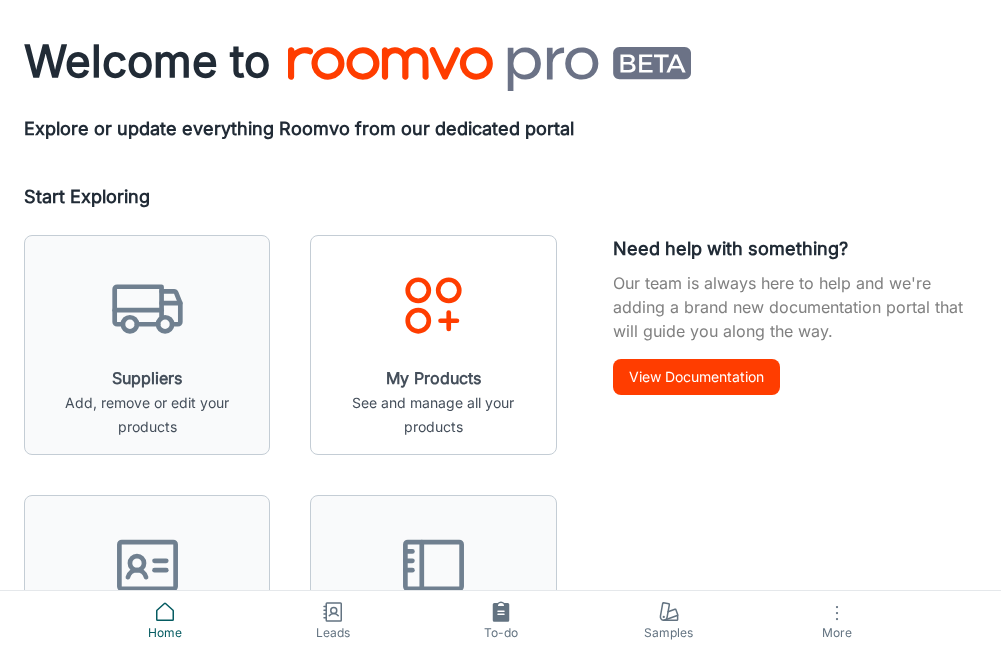 click 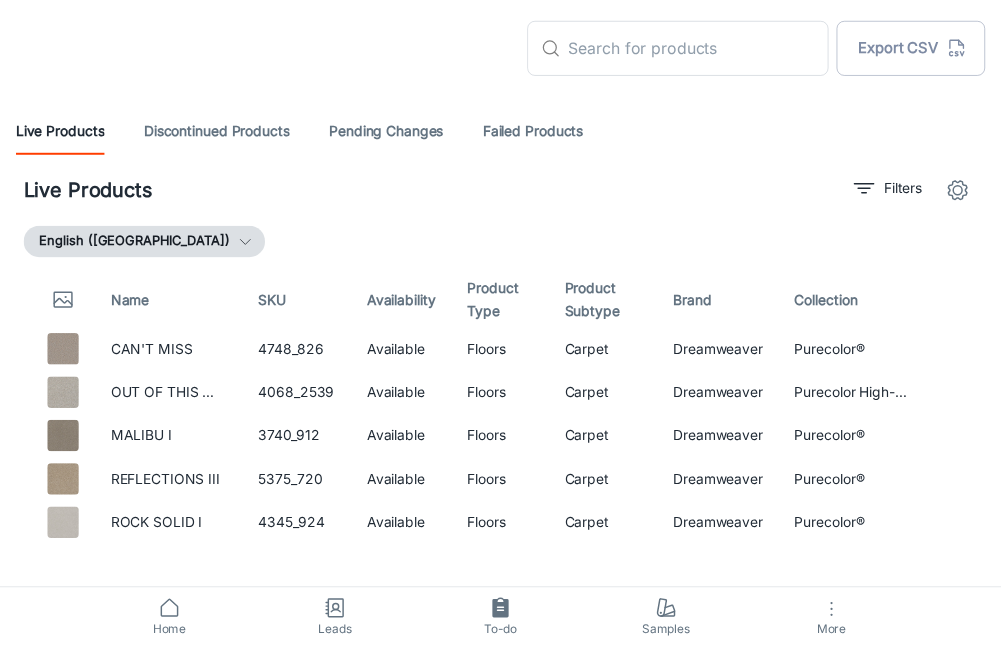 scroll, scrollTop: 0, scrollLeft: 0, axis: both 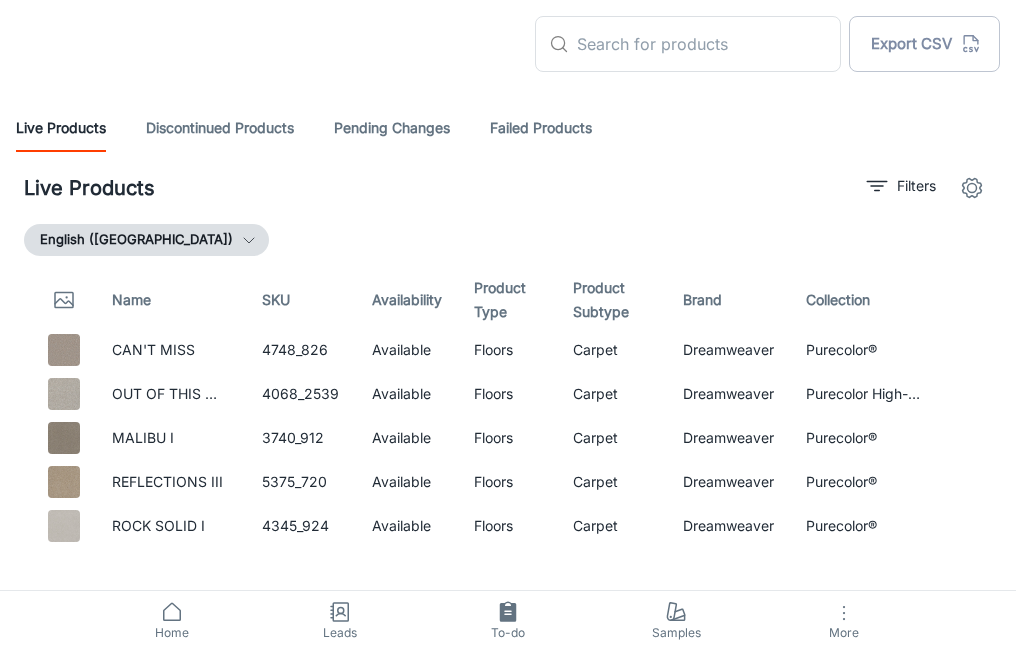 drag, startPoint x: 611, startPoint y: 45, endPoint x: 818, endPoint y: 4, distance: 211.02133 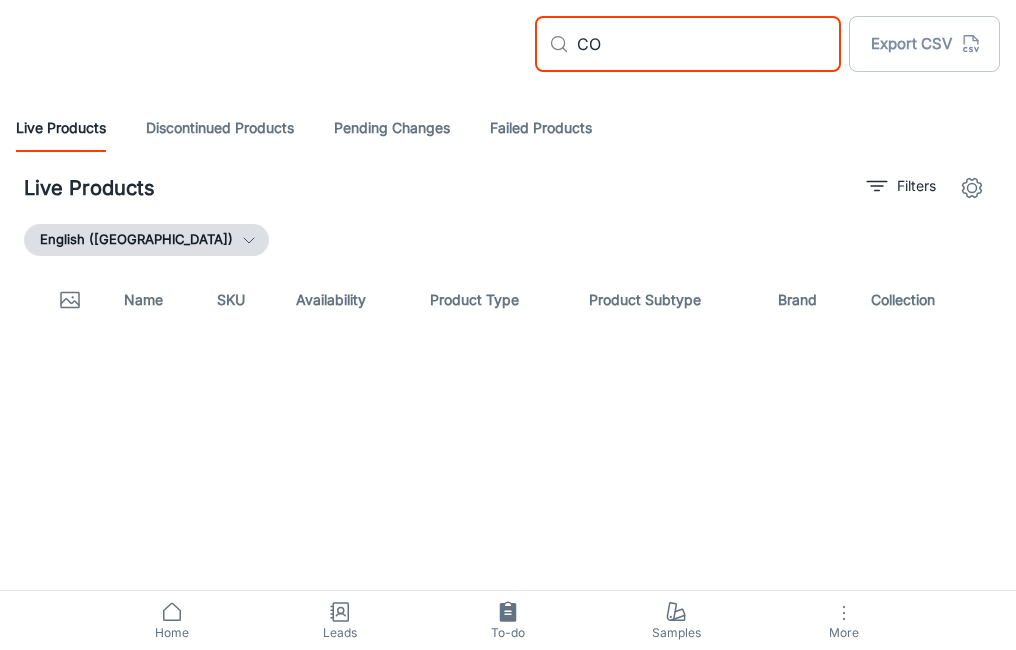 type on "C" 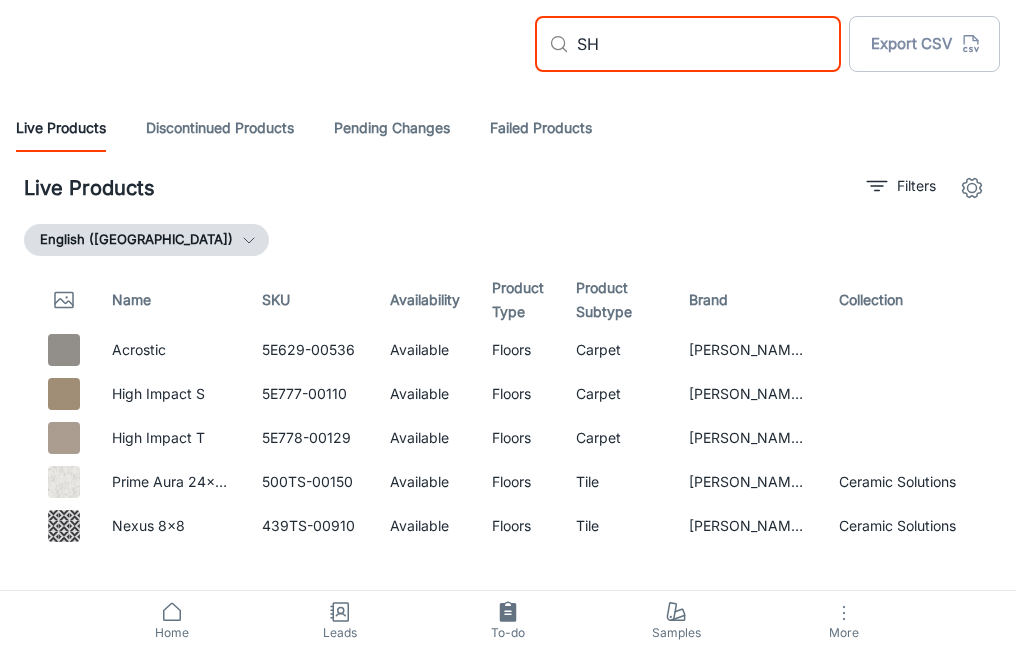 type on "S" 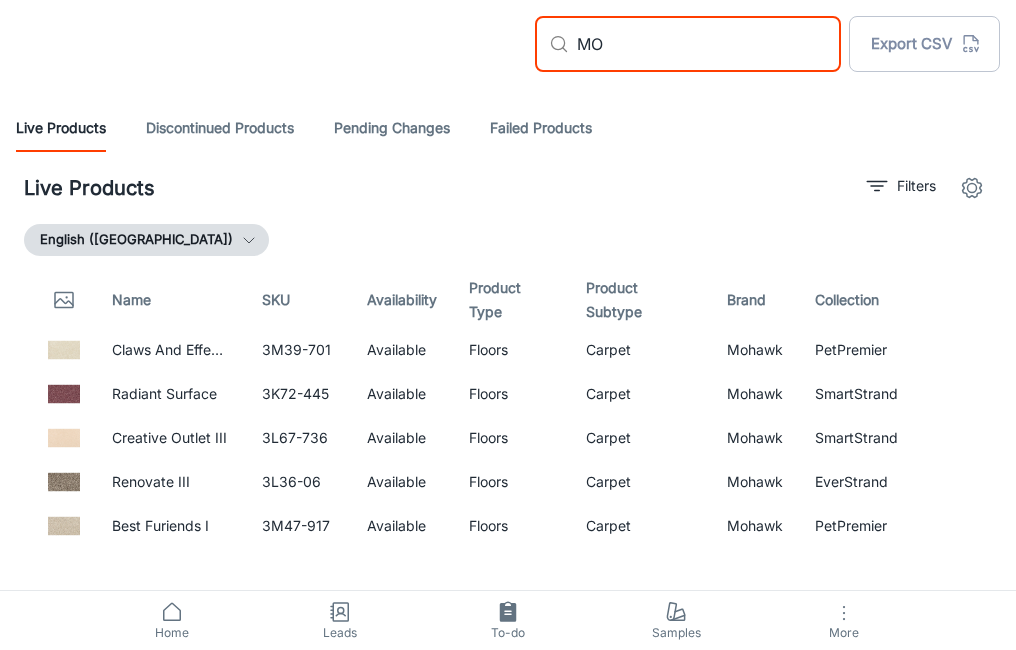 type on "M" 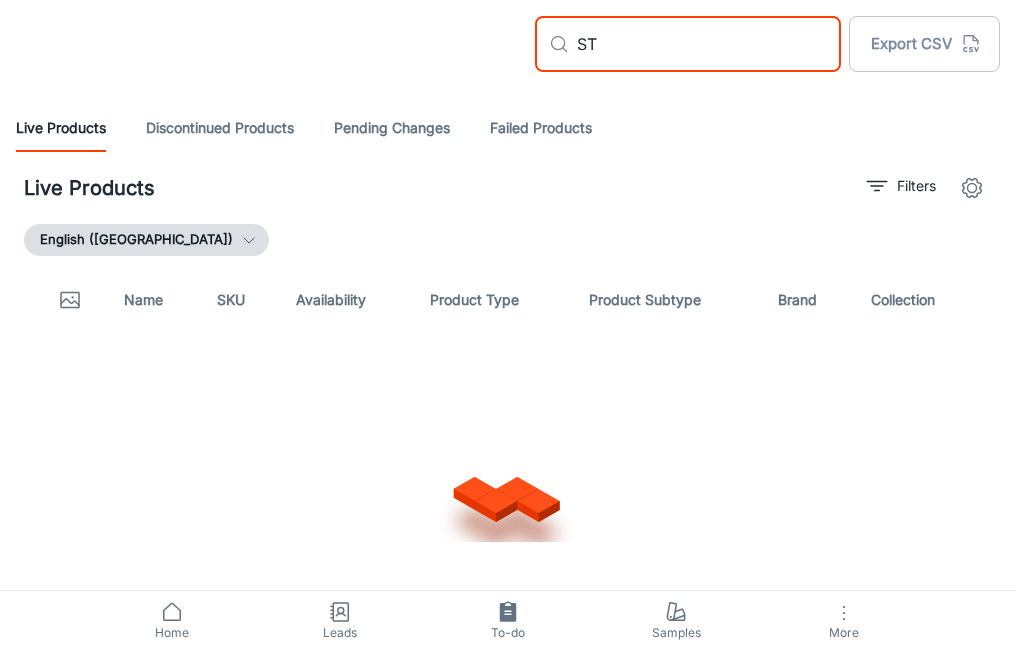 type on "S" 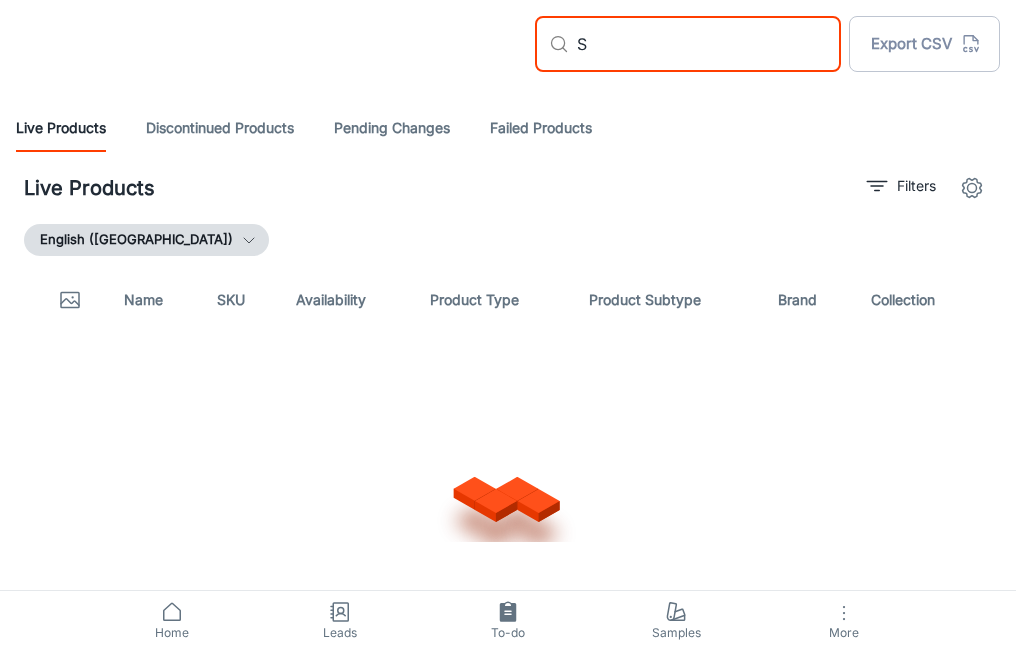 type 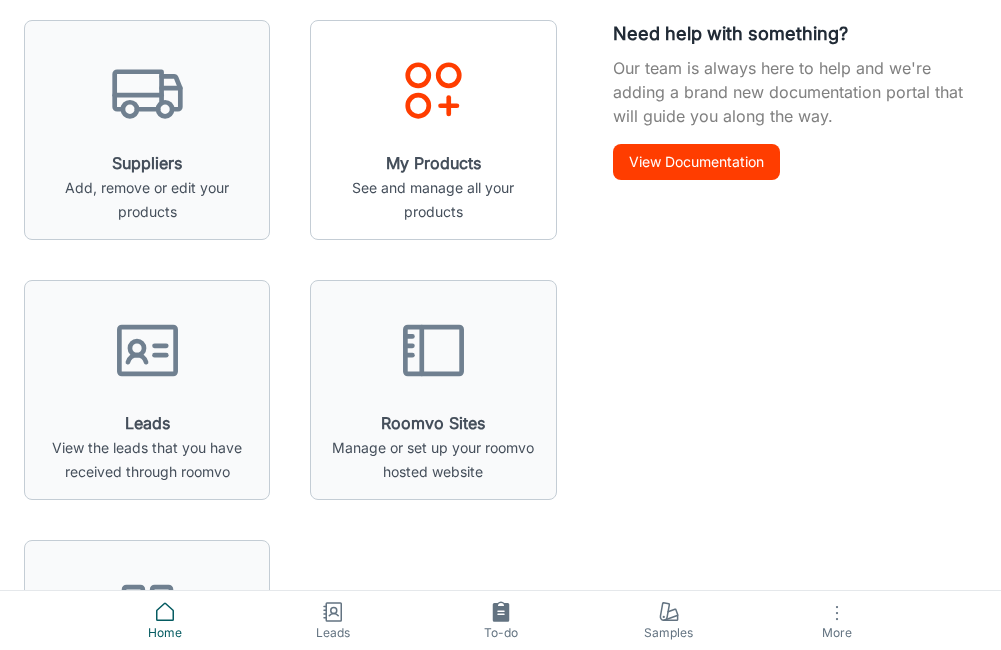 scroll, scrollTop: 100, scrollLeft: 0, axis: vertical 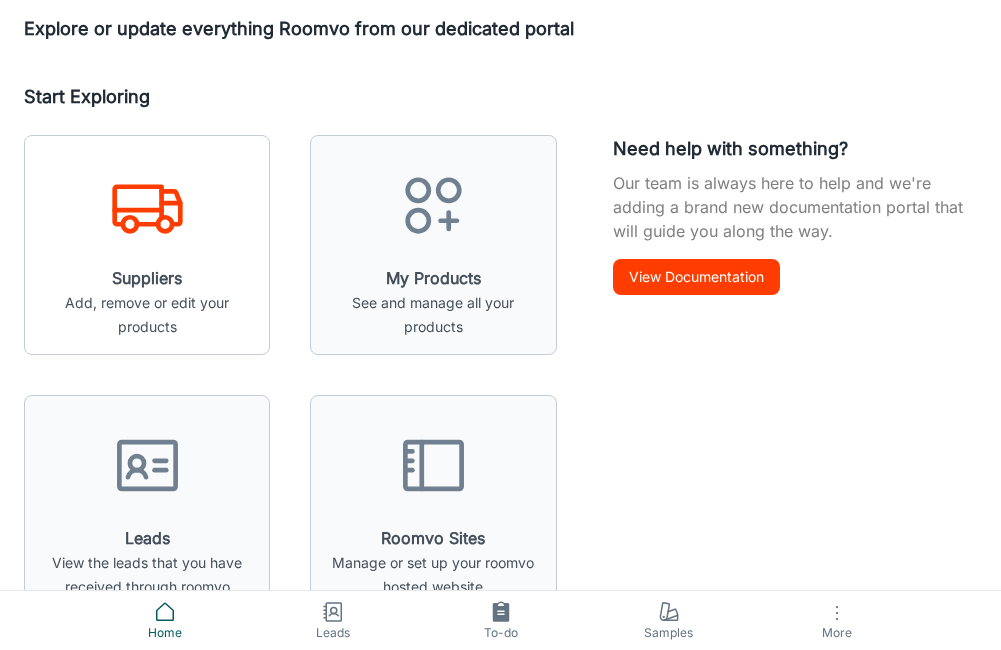 click 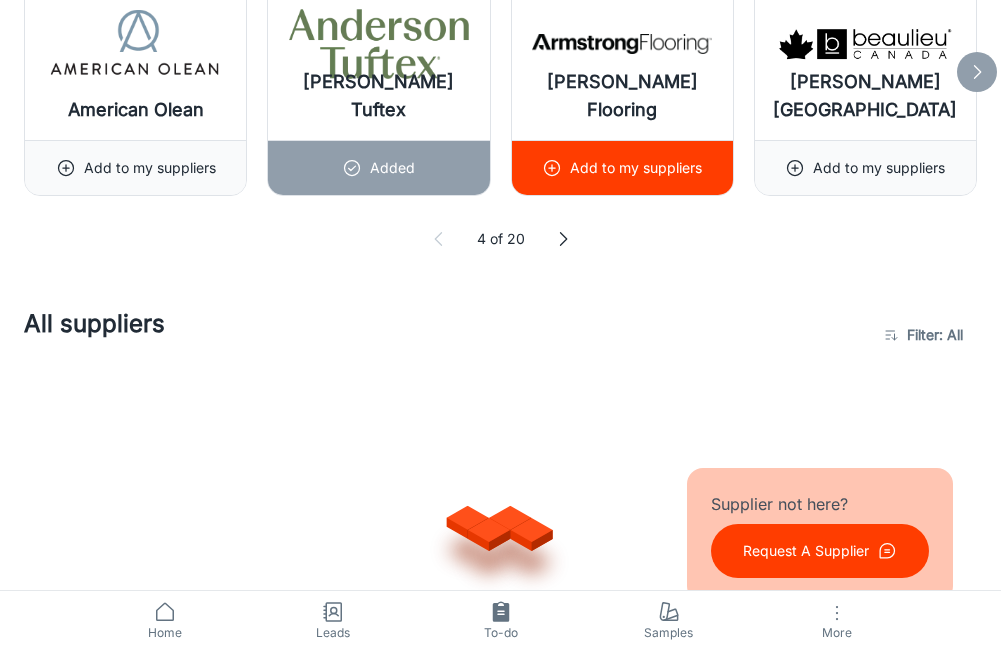 scroll, scrollTop: 1000, scrollLeft: 0, axis: vertical 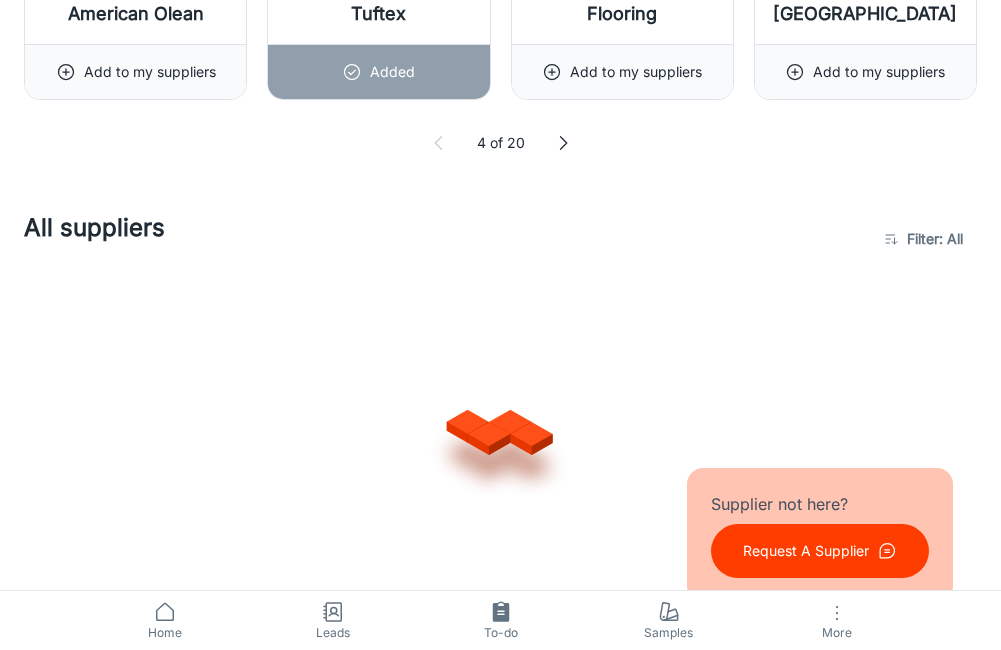click on "[PERSON_NAME] [GEOGRAPHIC_DATA]" at bounding box center [865, -52] 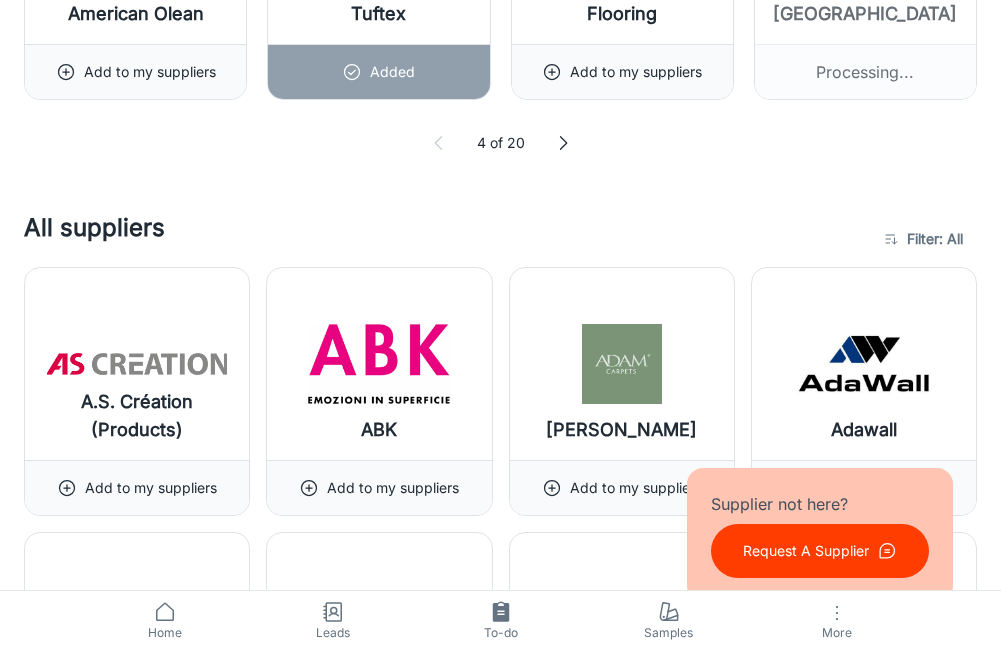 click at bounding box center (853, -964) 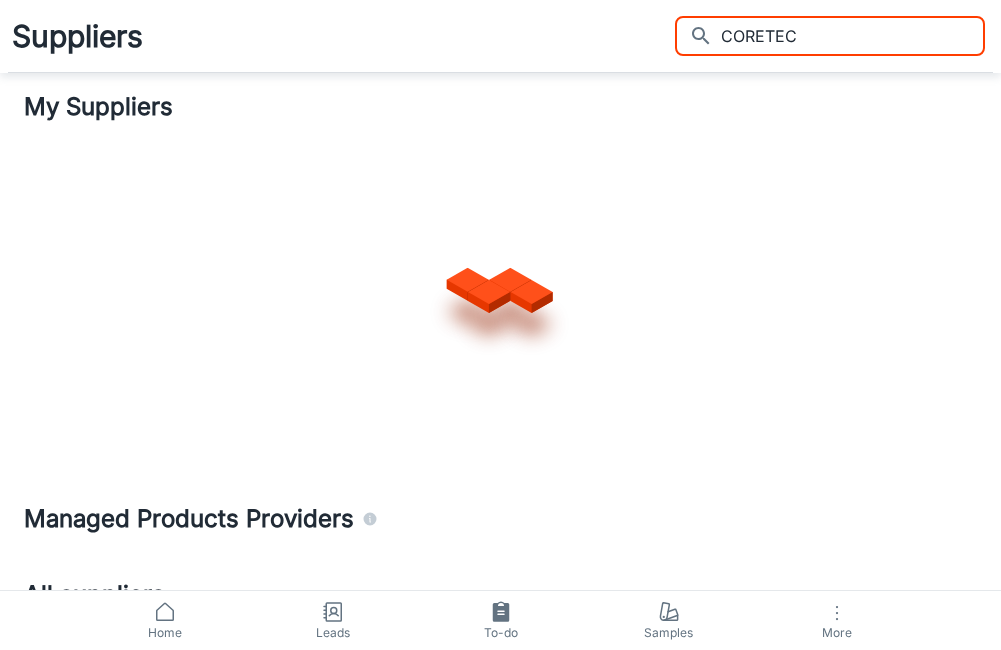 scroll, scrollTop: 0, scrollLeft: 0, axis: both 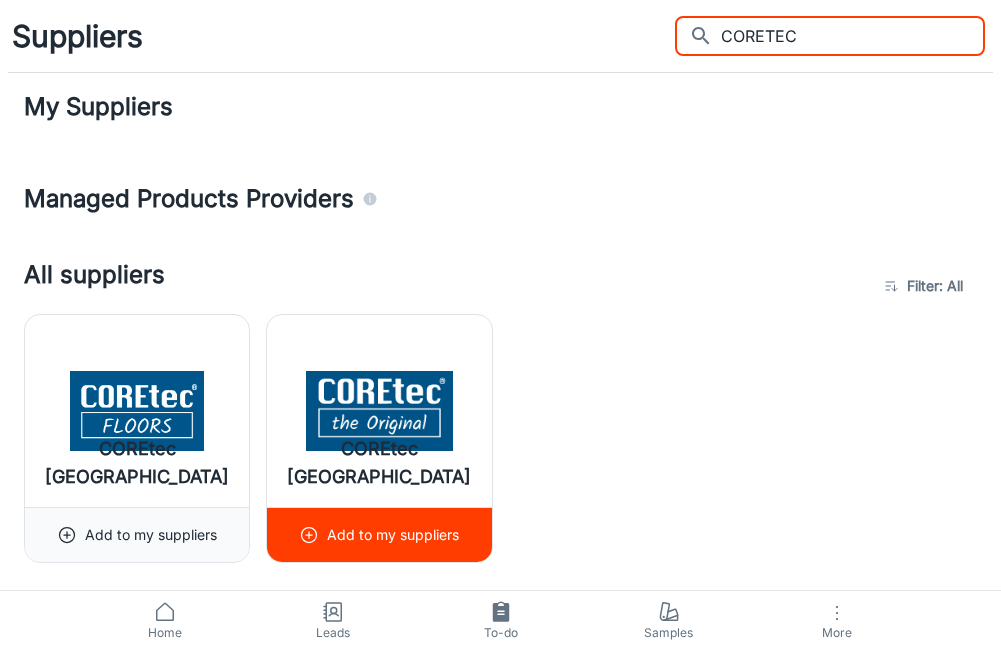 type on "CORETEC" 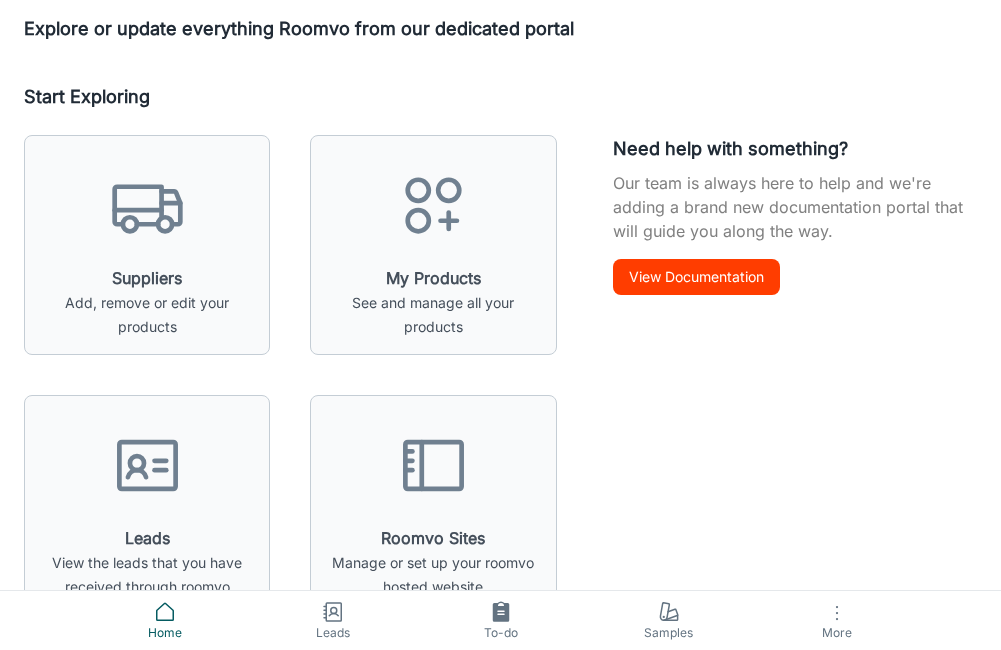 scroll, scrollTop: 0, scrollLeft: 0, axis: both 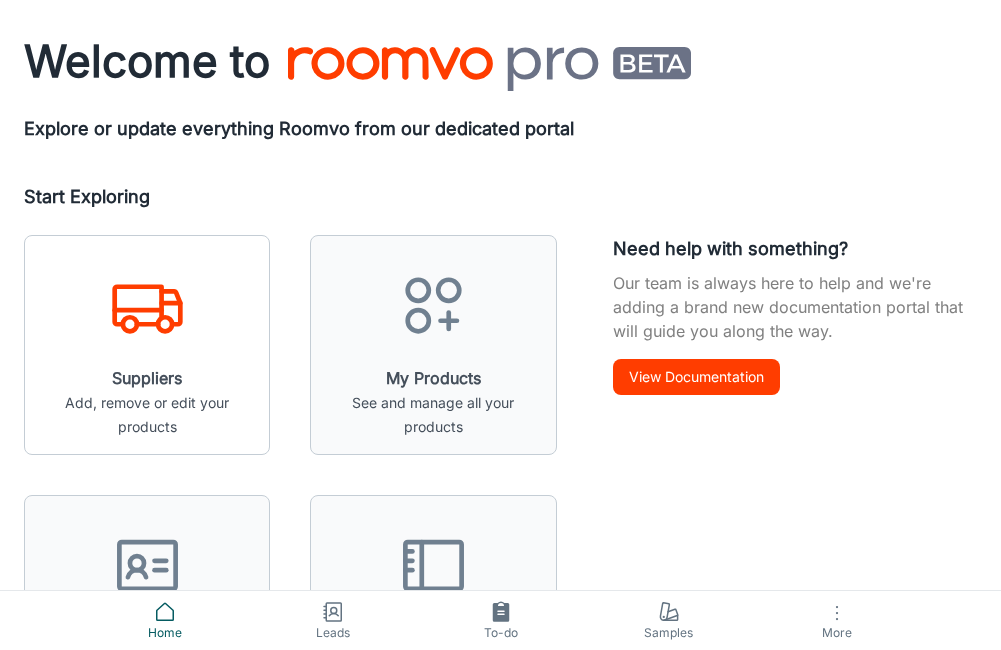 click on "Suppliers Add, remove or edit your products" at bounding box center (147, 402) 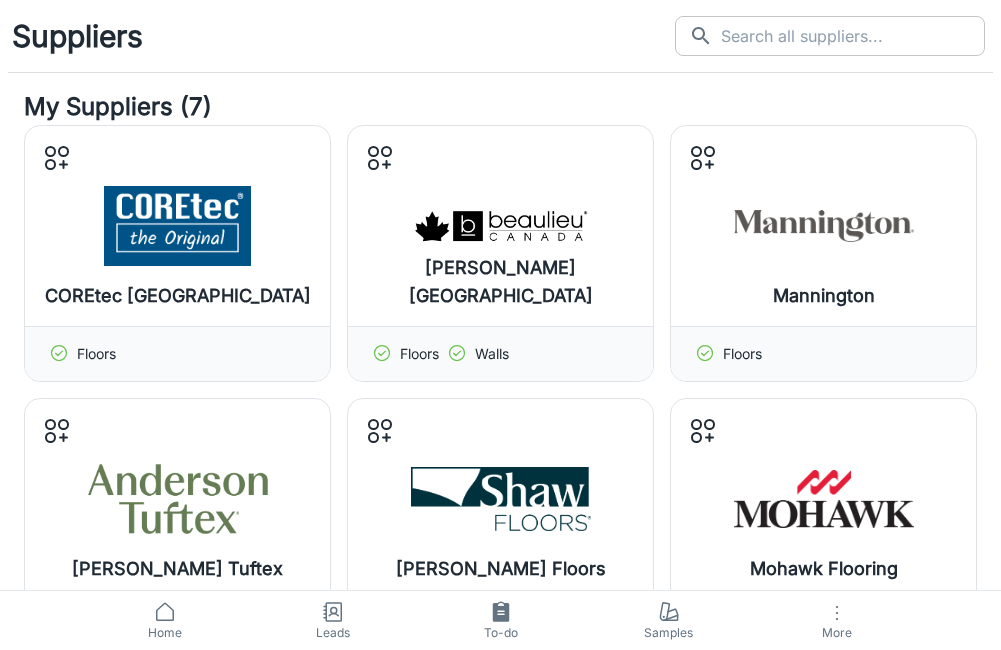 drag, startPoint x: 765, startPoint y: 40, endPoint x: 855, endPoint y: 22, distance: 91.78235 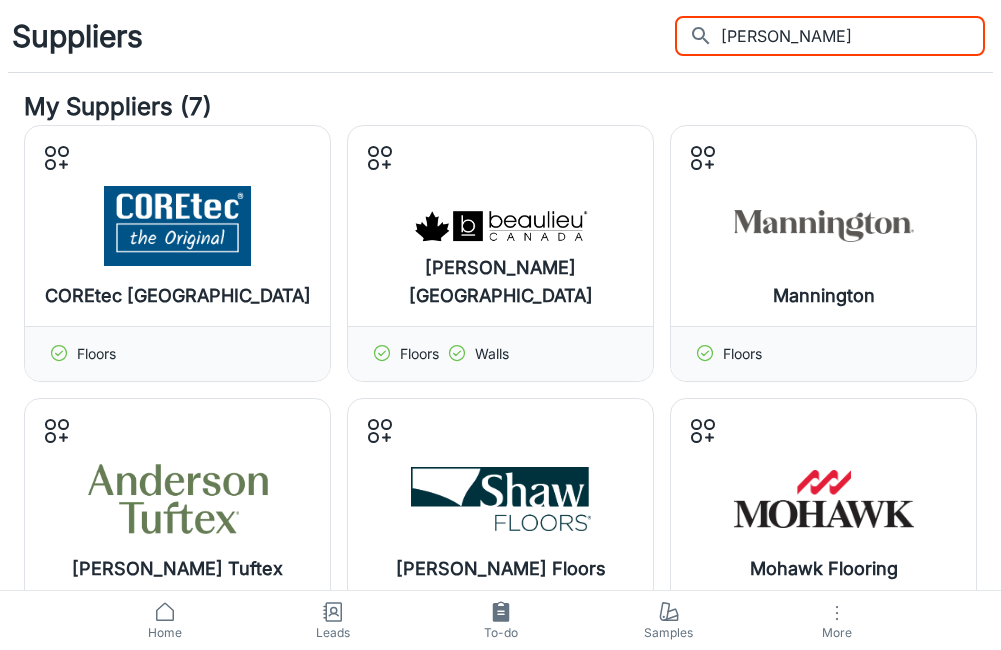 type on "[PERSON_NAME]" 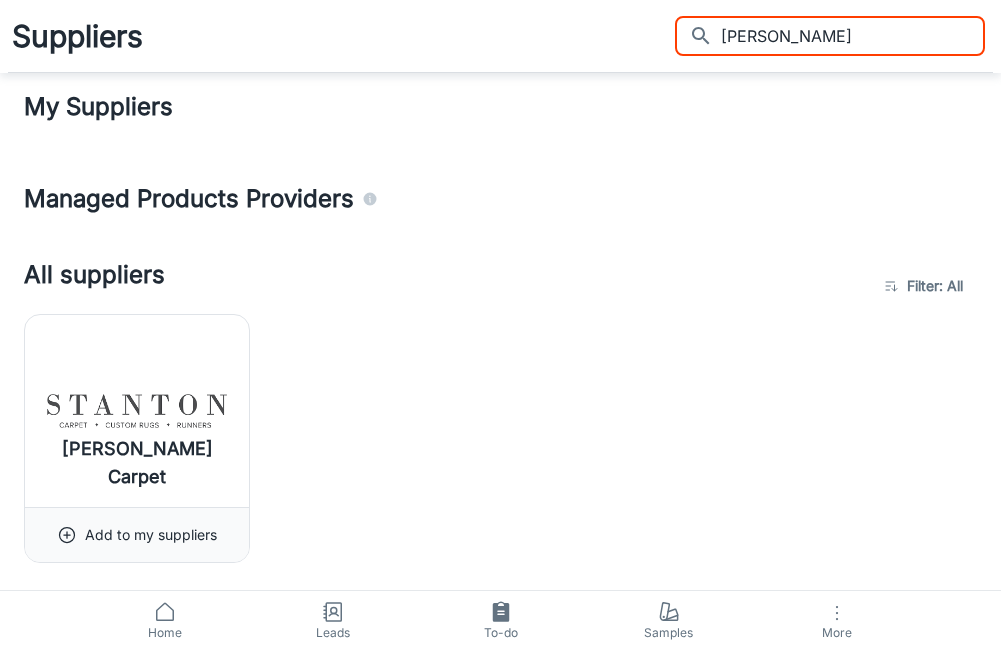 scroll, scrollTop: 200, scrollLeft: 0, axis: vertical 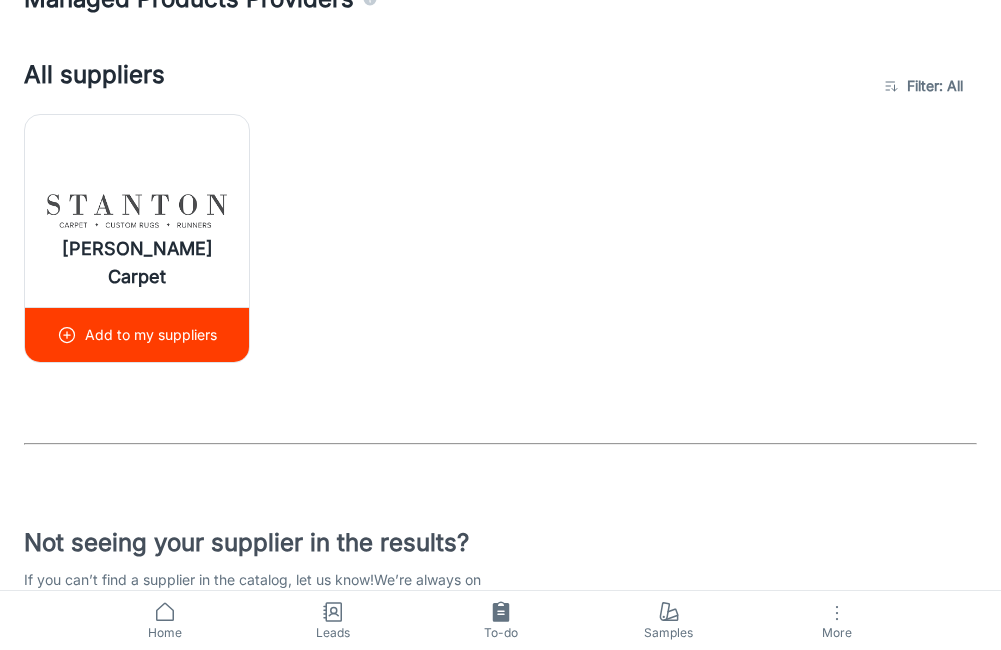 click 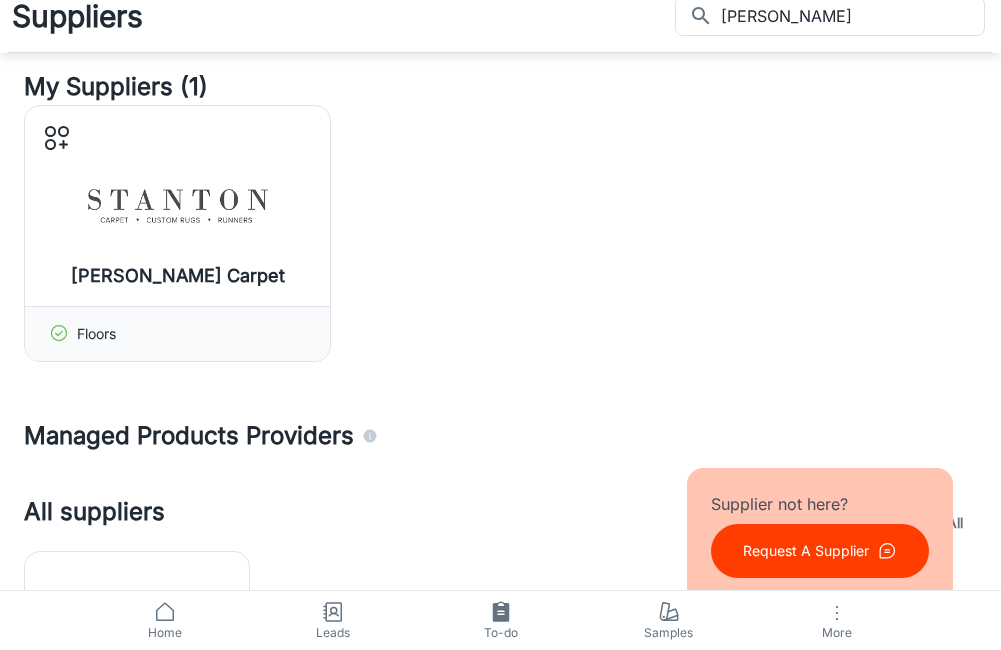 scroll, scrollTop: 0, scrollLeft: 0, axis: both 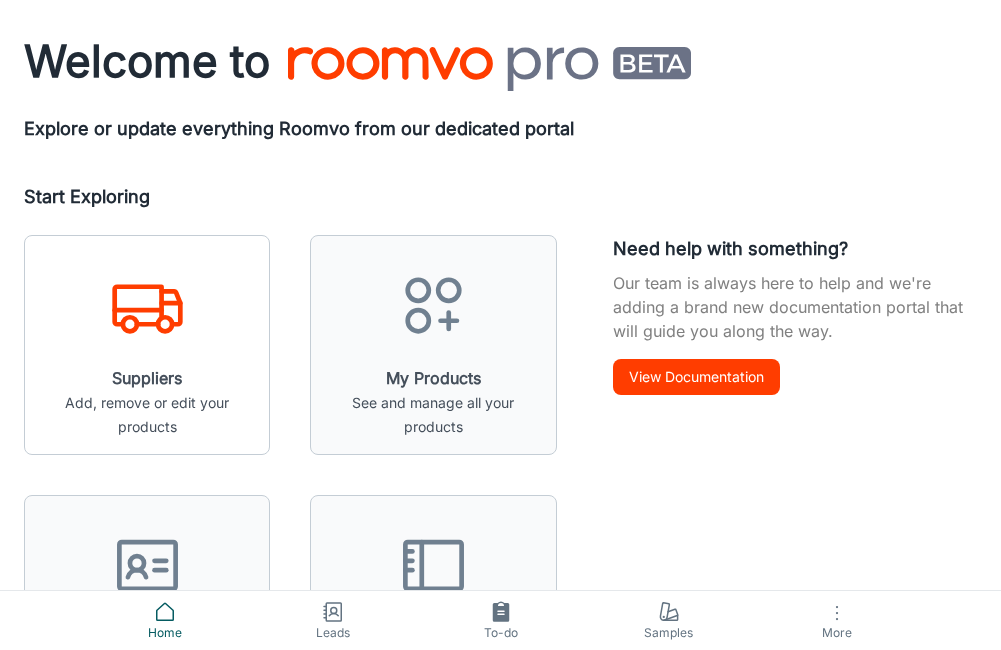 click 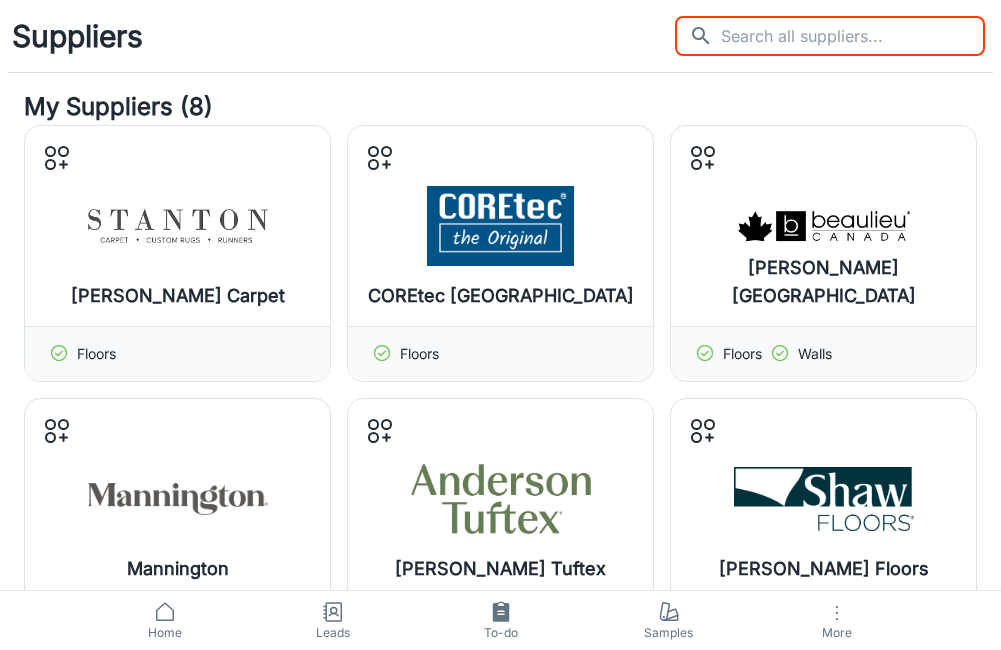 drag, startPoint x: 775, startPoint y: 33, endPoint x: 927, endPoint y: 14, distance: 153.18289 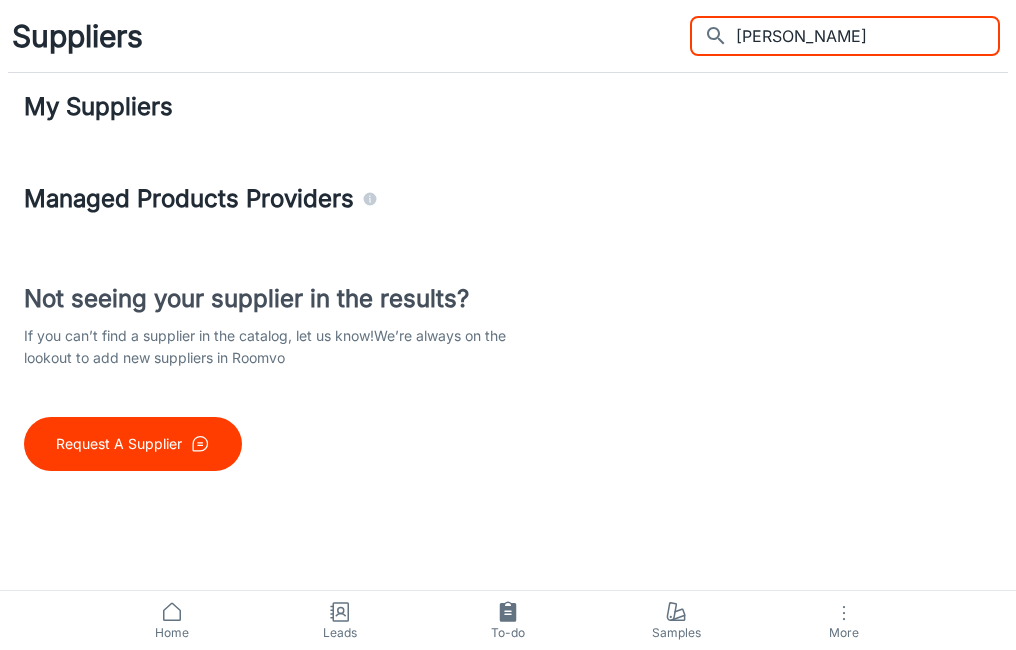 click on "[PERSON_NAME]" at bounding box center [868, 36] 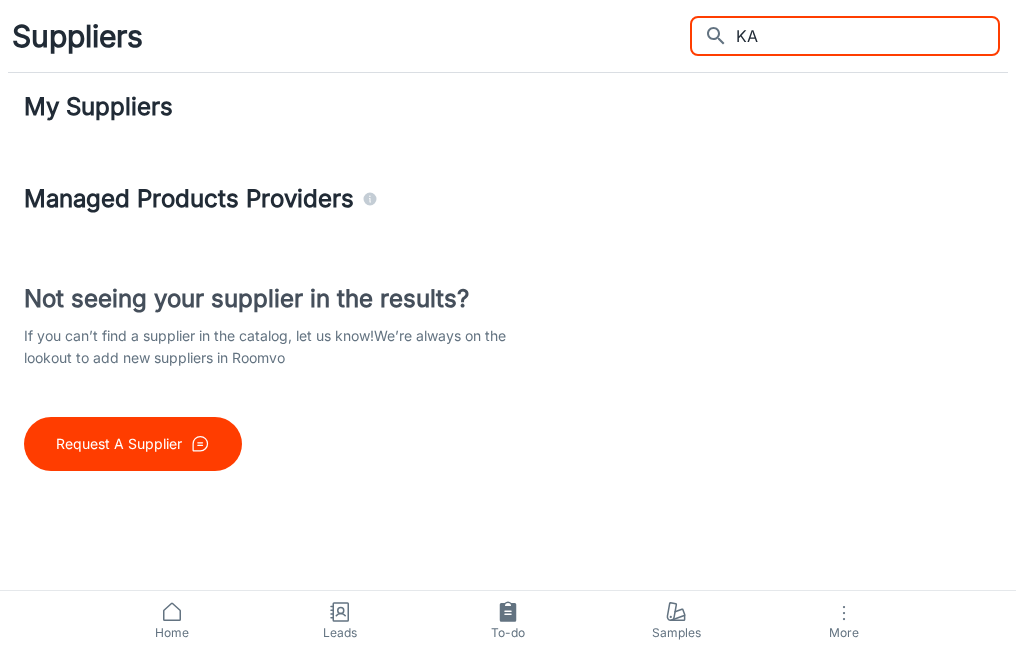 type on "K" 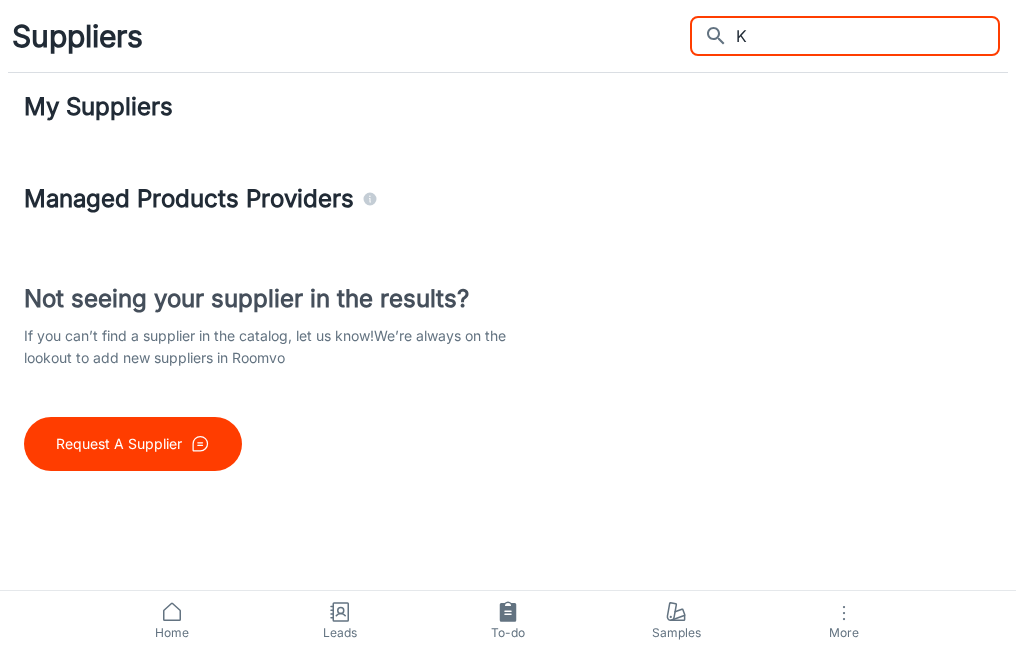 type 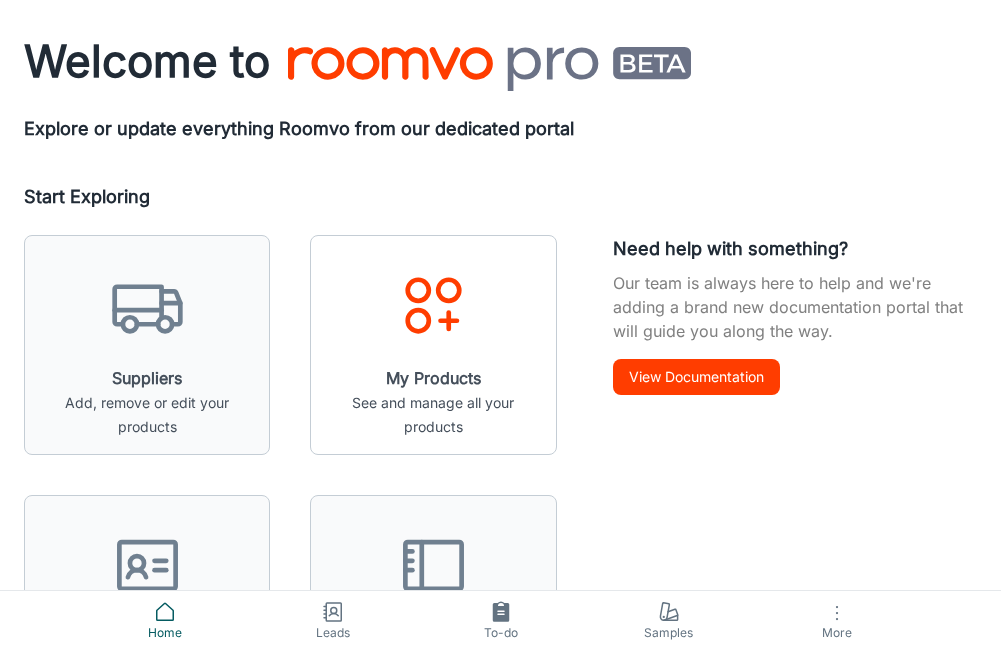 click on "My Products See and manage all your products" at bounding box center (433, 353) 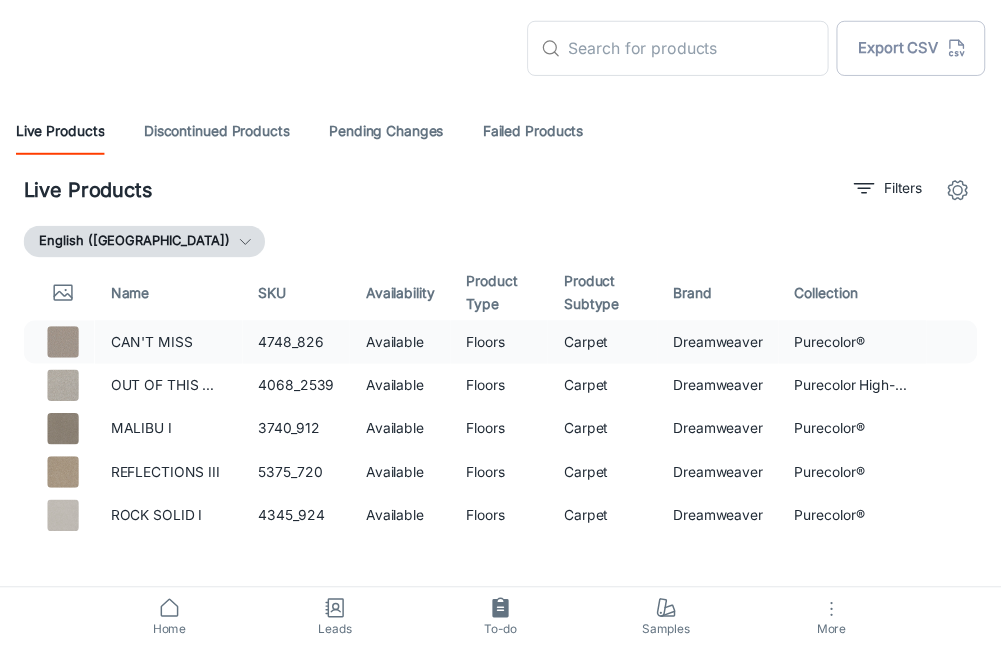 scroll, scrollTop: 0, scrollLeft: 0, axis: both 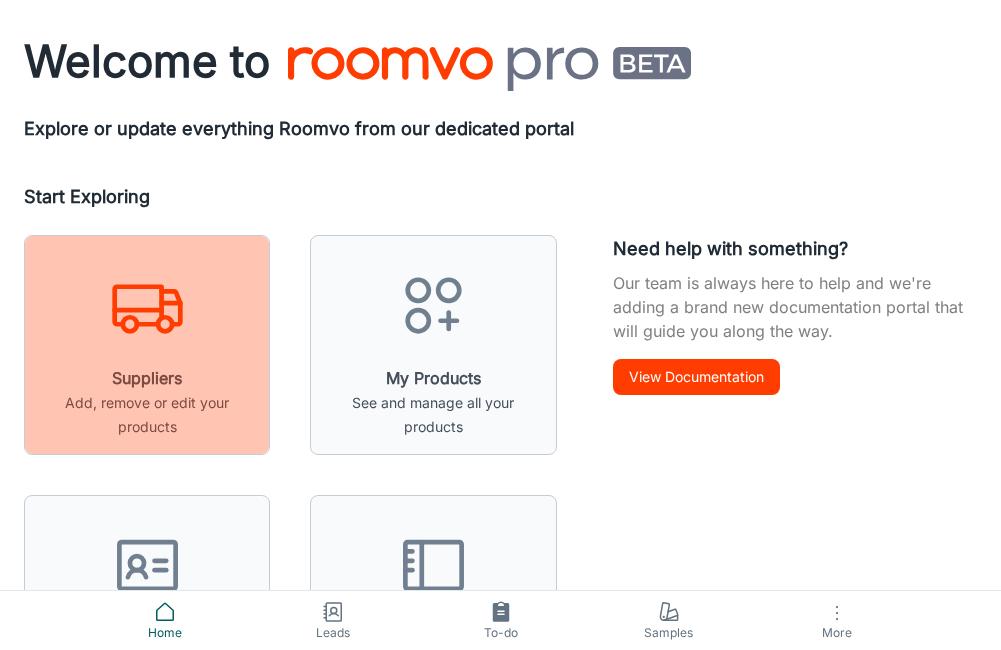 click on "Suppliers Add, remove or edit your products" at bounding box center (147, 402) 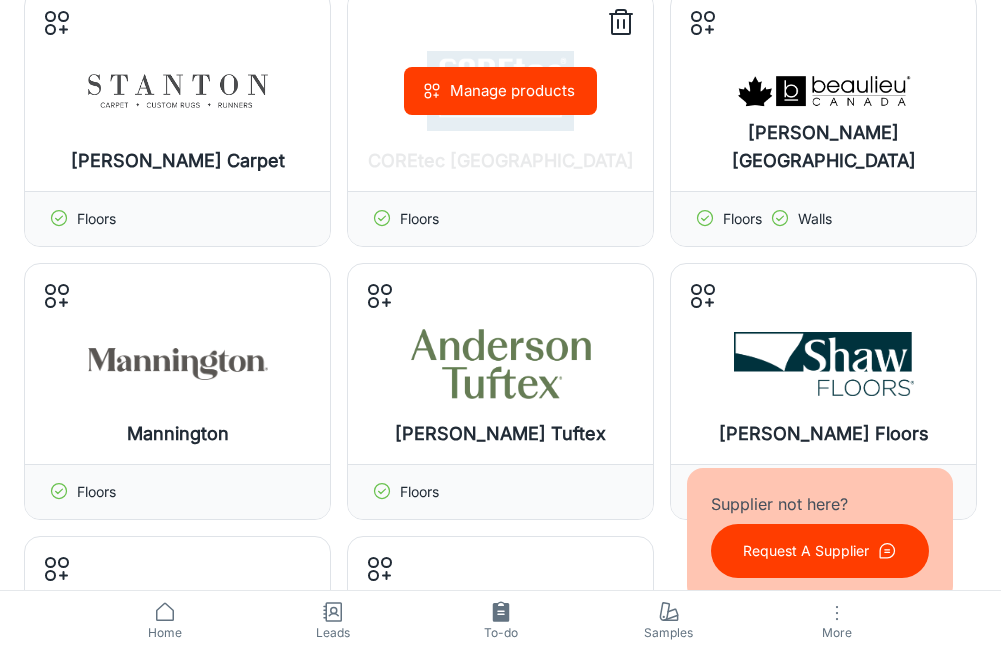 scroll, scrollTop: 0, scrollLeft: 0, axis: both 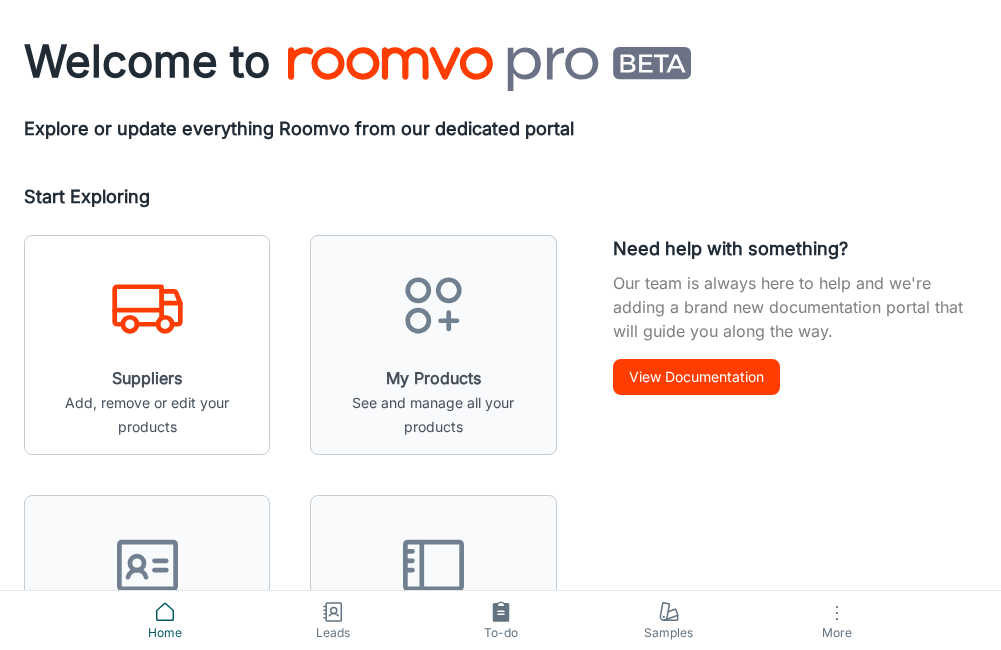 click on "Suppliers Add, remove or edit your products" at bounding box center (147, 353) 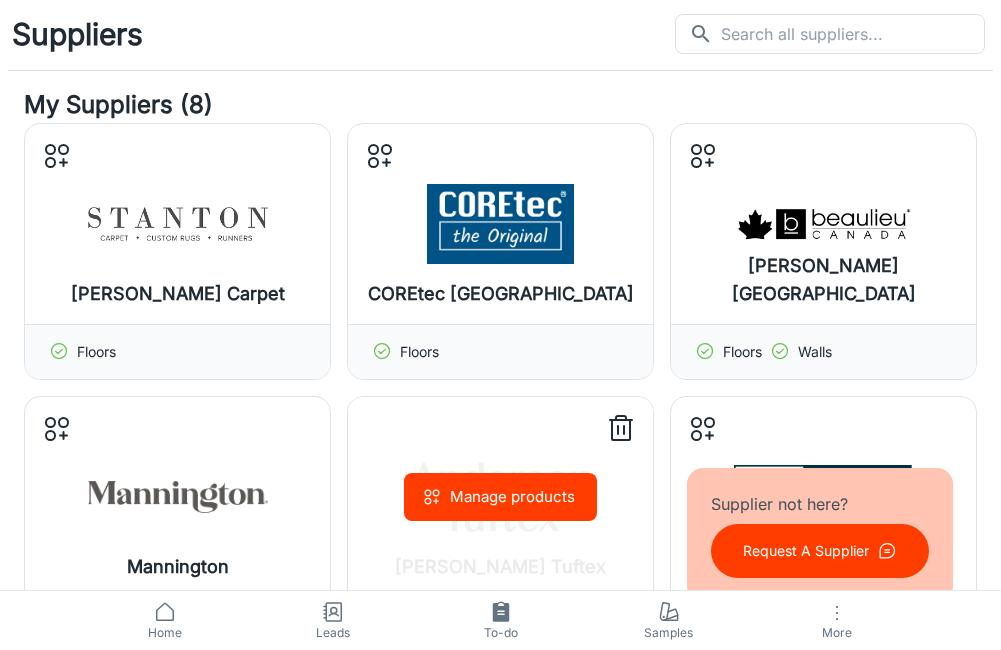 scroll, scrollTop: 0, scrollLeft: 0, axis: both 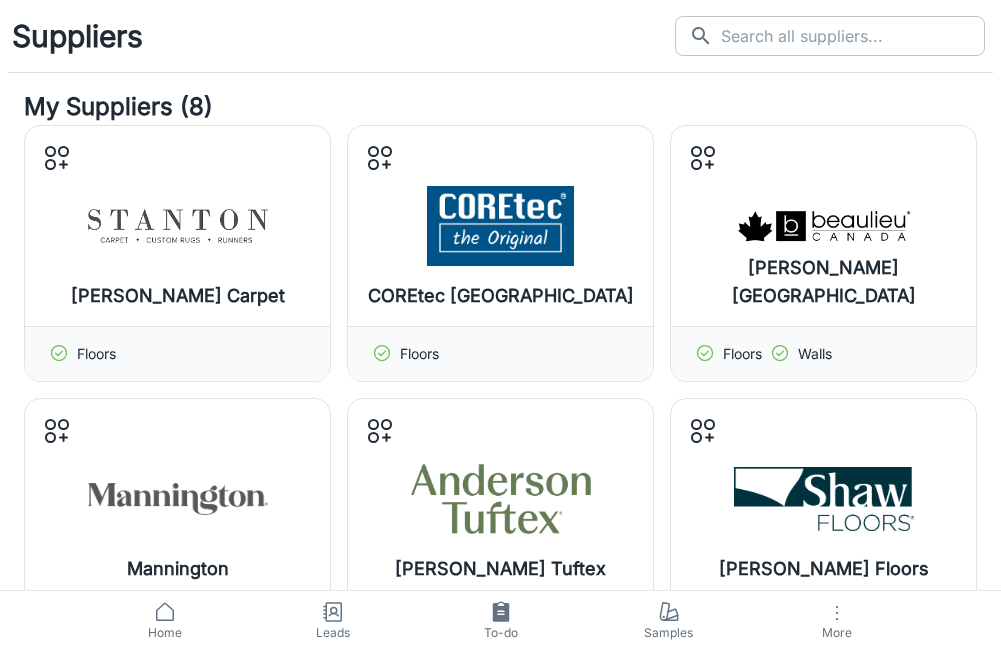 click at bounding box center [853, 36] 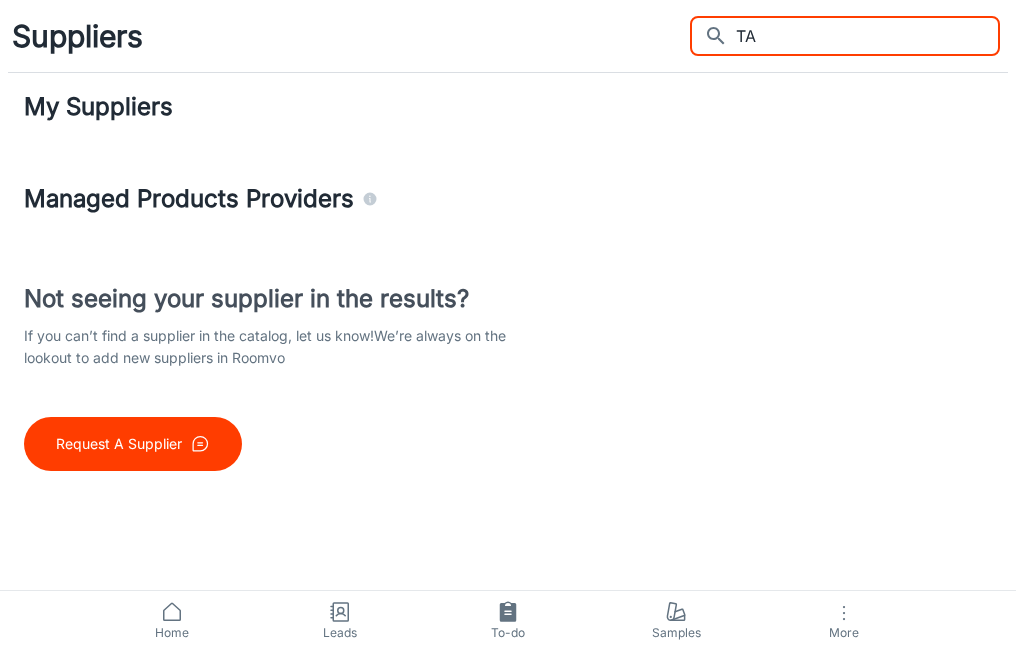 type on "T" 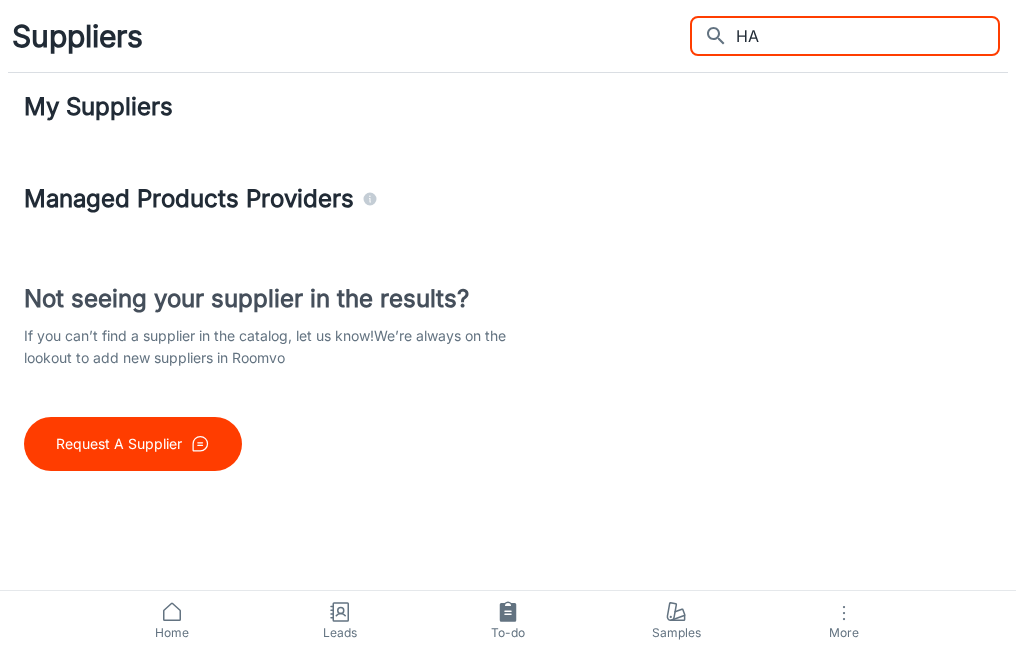 type on "H" 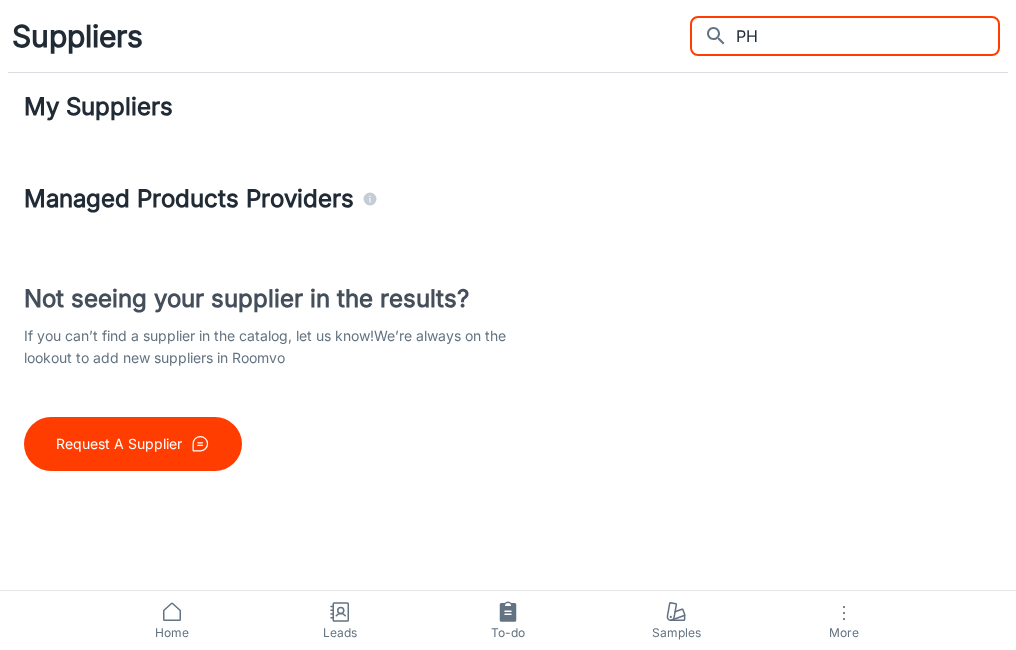 type on "P" 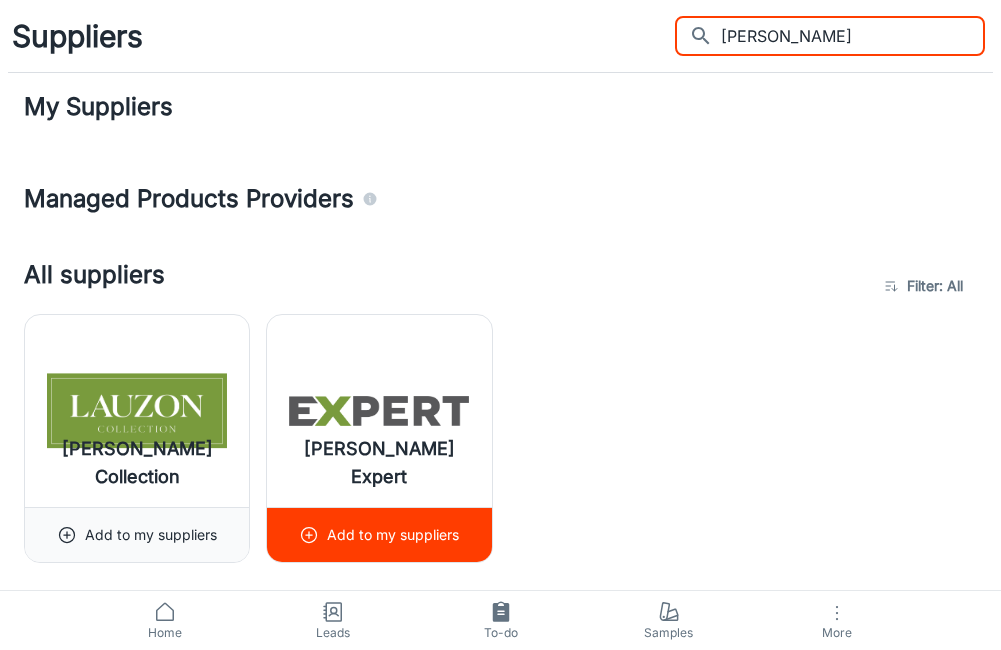 type on "[PERSON_NAME]" 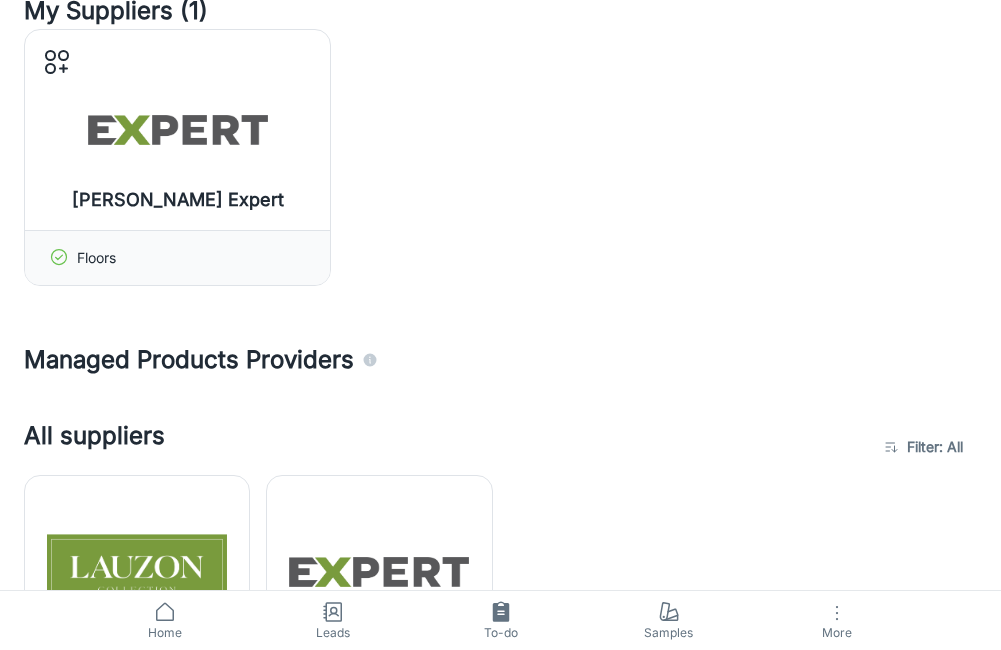 scroll, scrollTop: 300, scrollLeft: 0, axis: vertical 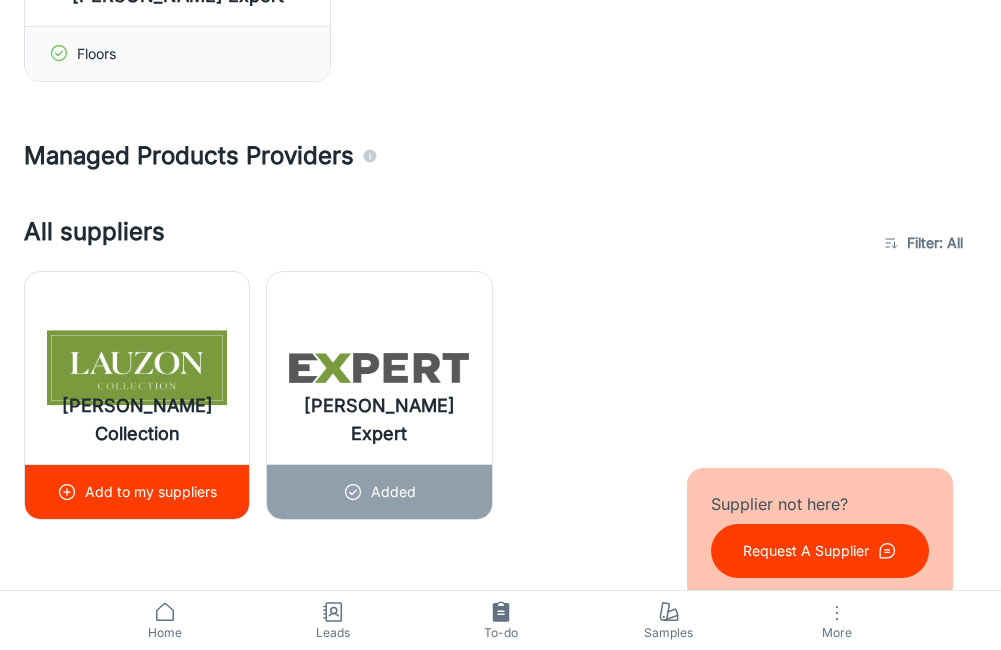 click 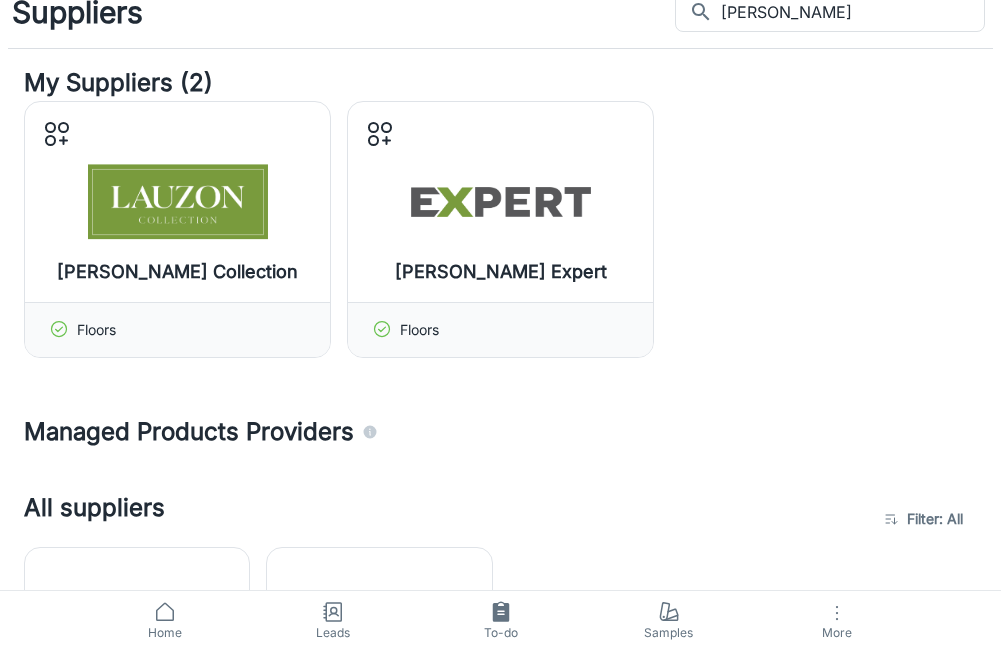 scroll, scrollTop: 0, scrollLeft: 0, axis: both 